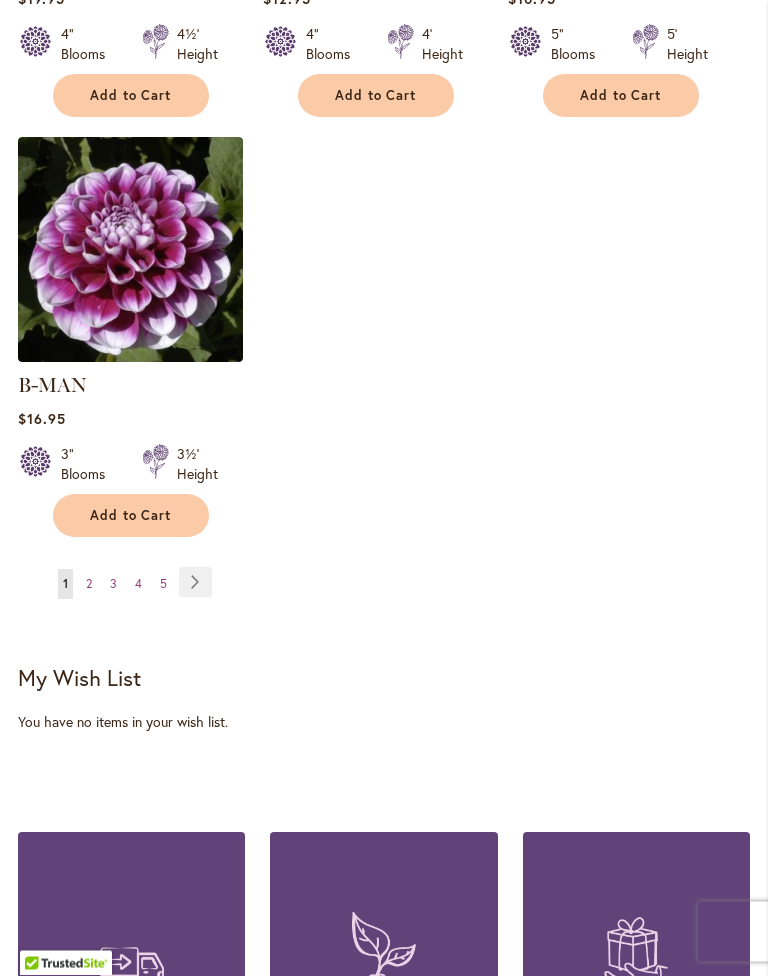 scroll, scrollTop: 2779, scrollLeft: 0, axis: vertical 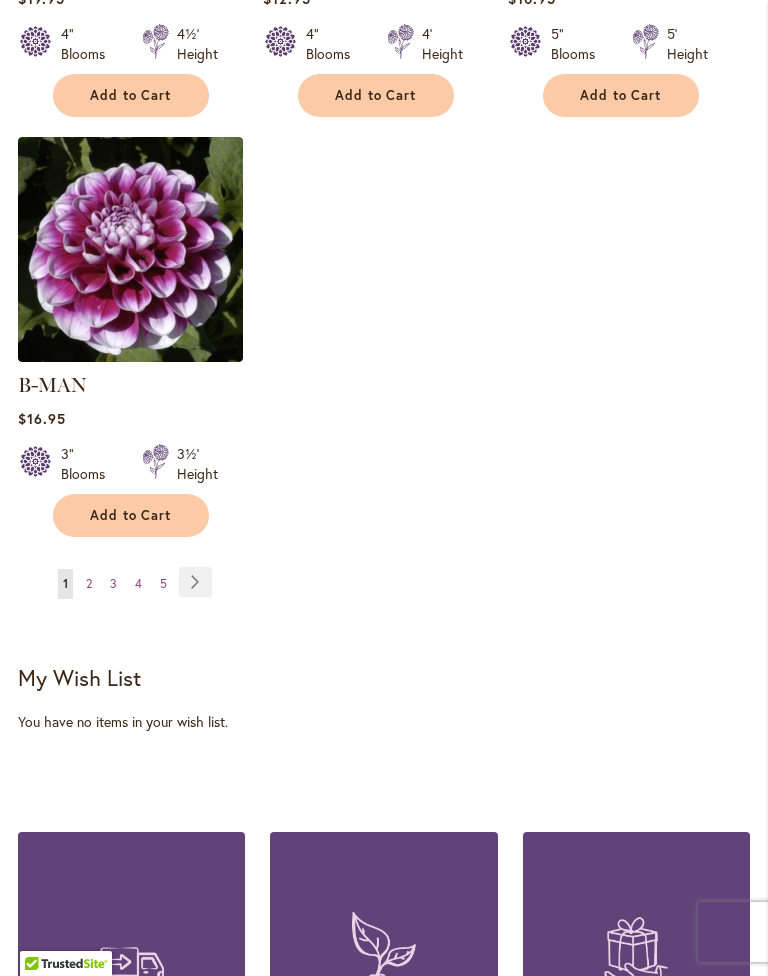 click on "Page
2" at bounding box center (89, 584) 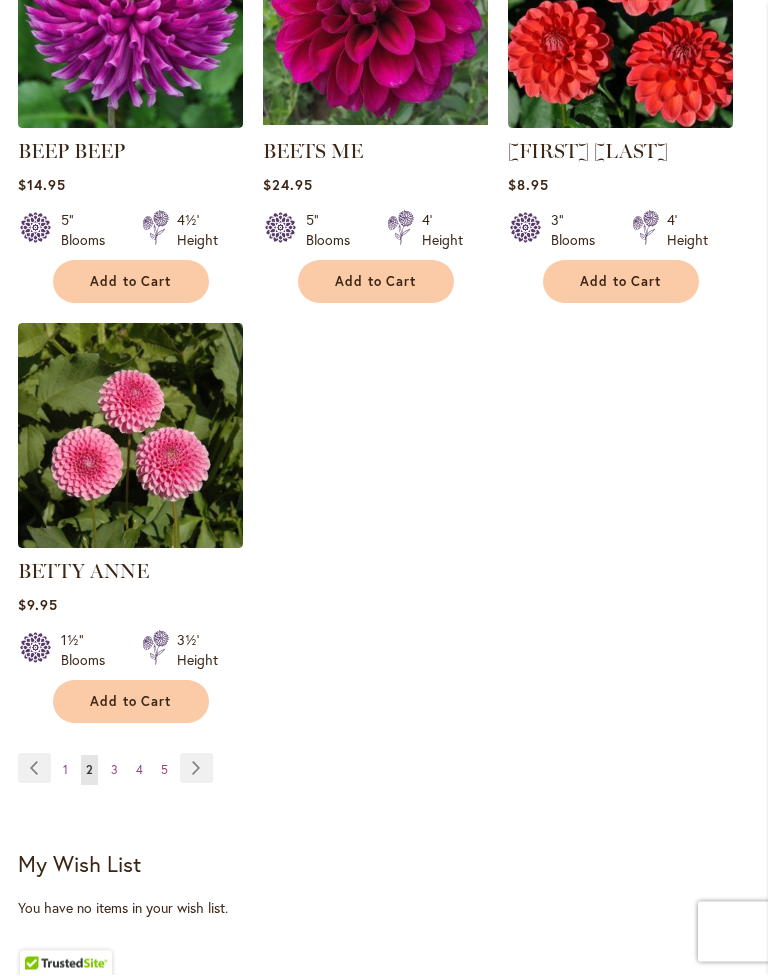 scroll, scrollTop: 2593, scrollLeft: 0, axis: vertical 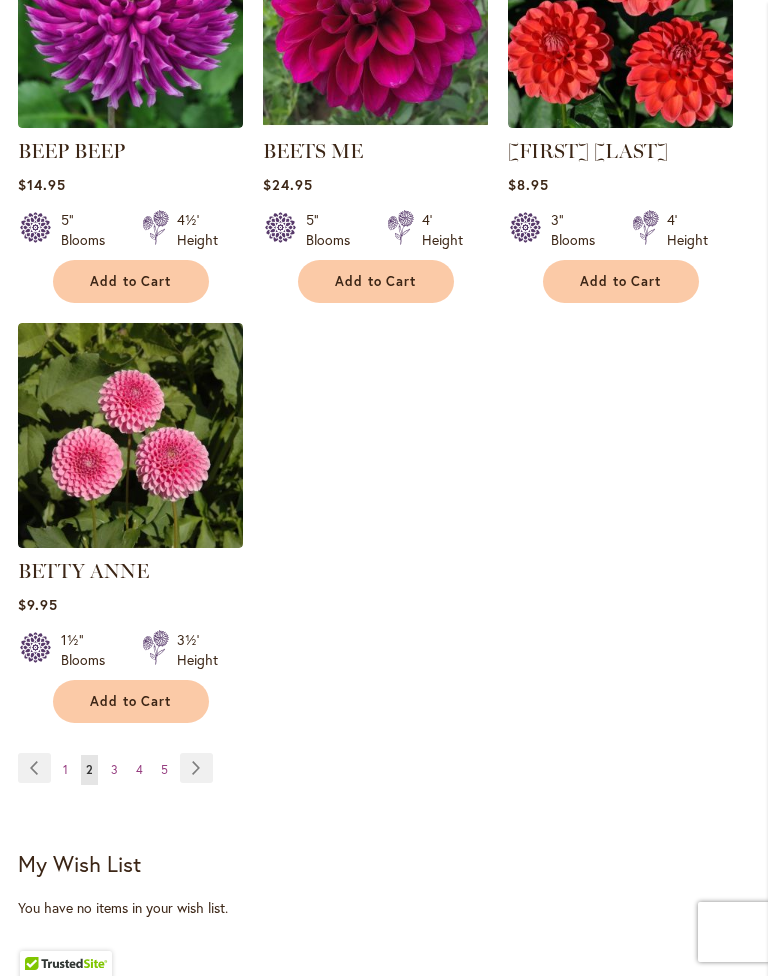 click on "3" at bounding box center (114, 769) 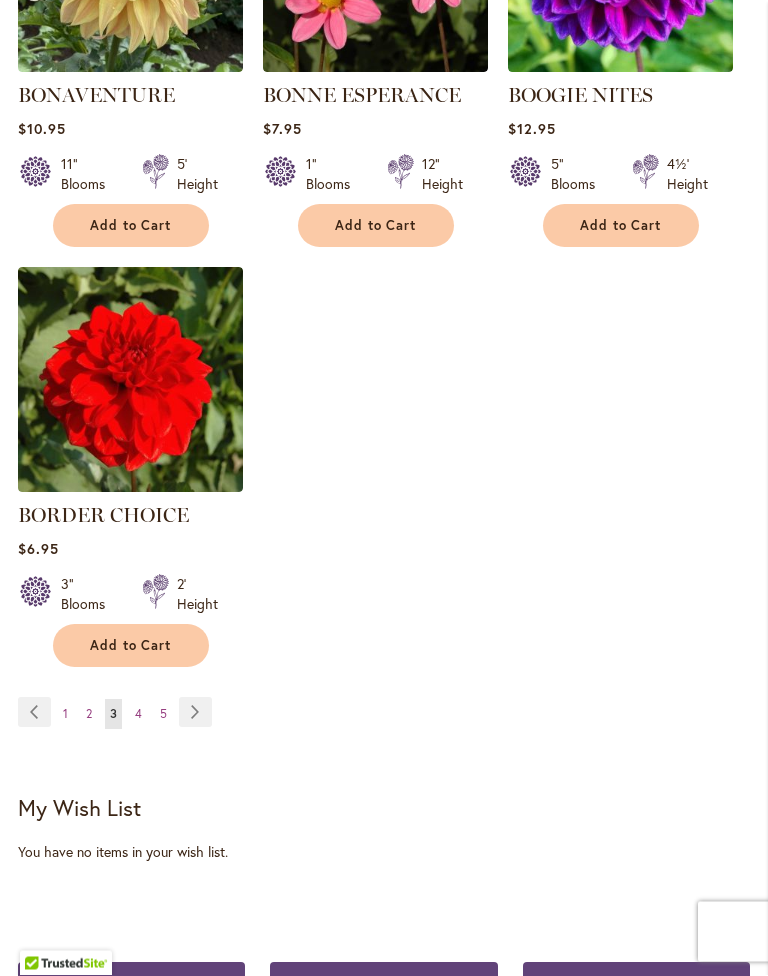 scroll, scrollTop: 2649, scrollLeft: 0, axis: vertical 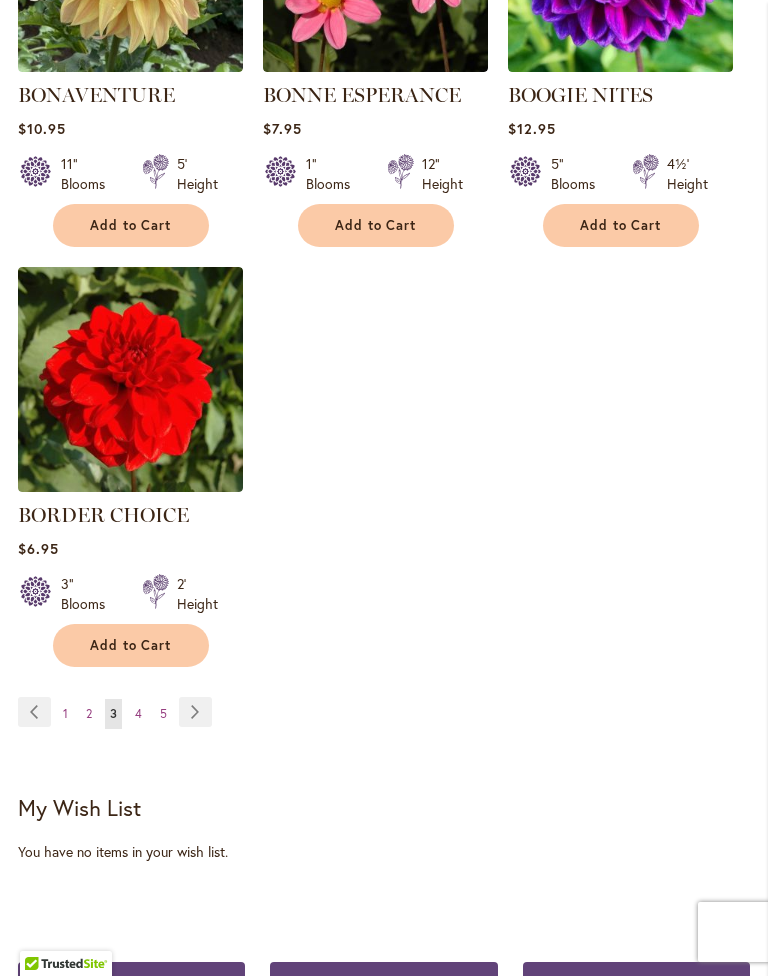 click on "Page
4" at bounding box center [138, 714] 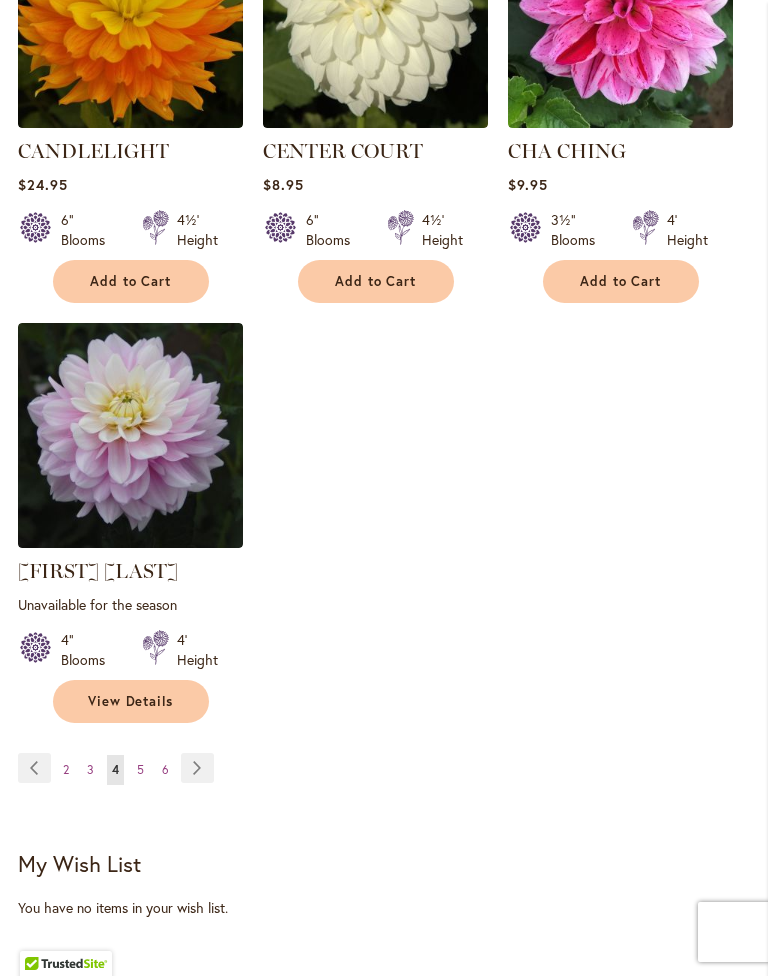 scroll, scrollTop: 2636, scrollLeft: 0, axis: vertical 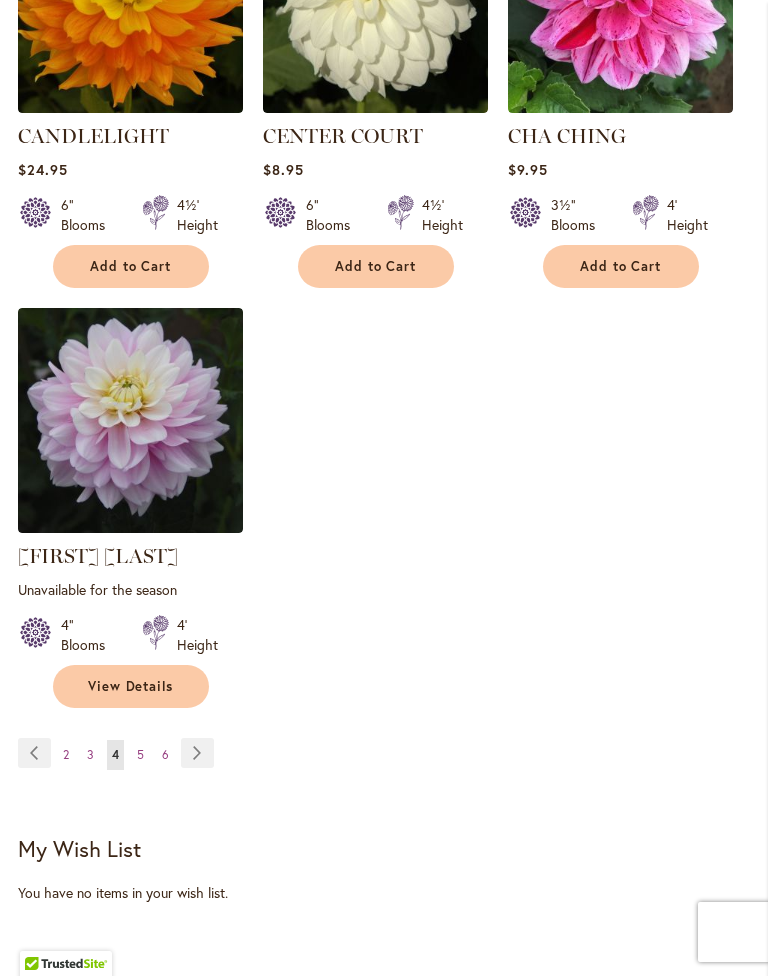 click on "Page
5" at bounding box center (140, 755) 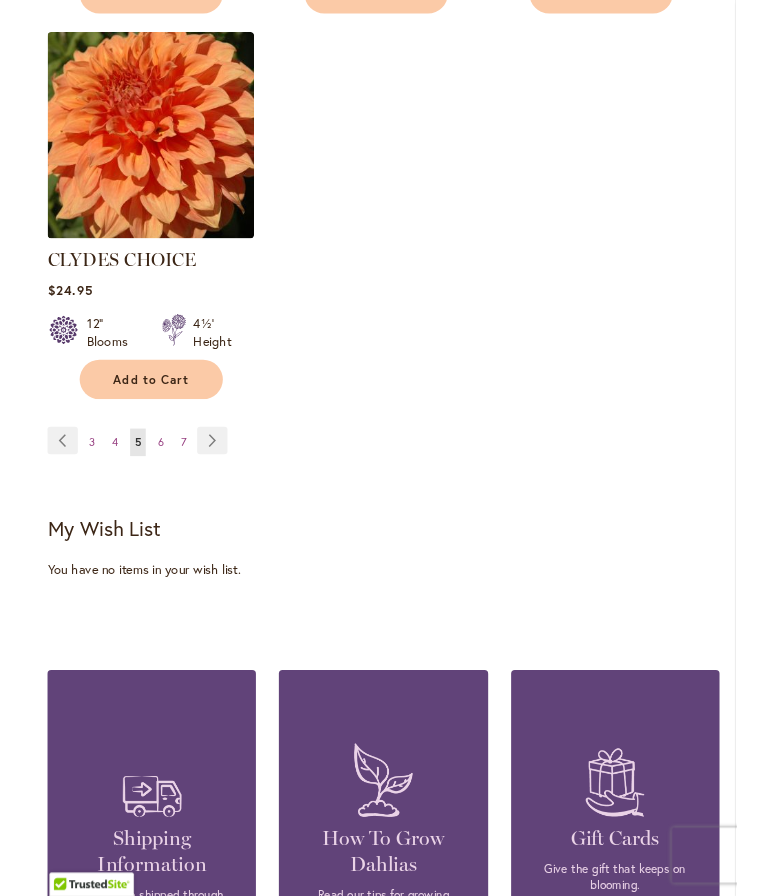 scroll, scrollTop: 2835, scrollLeft: 0, axis: vertical 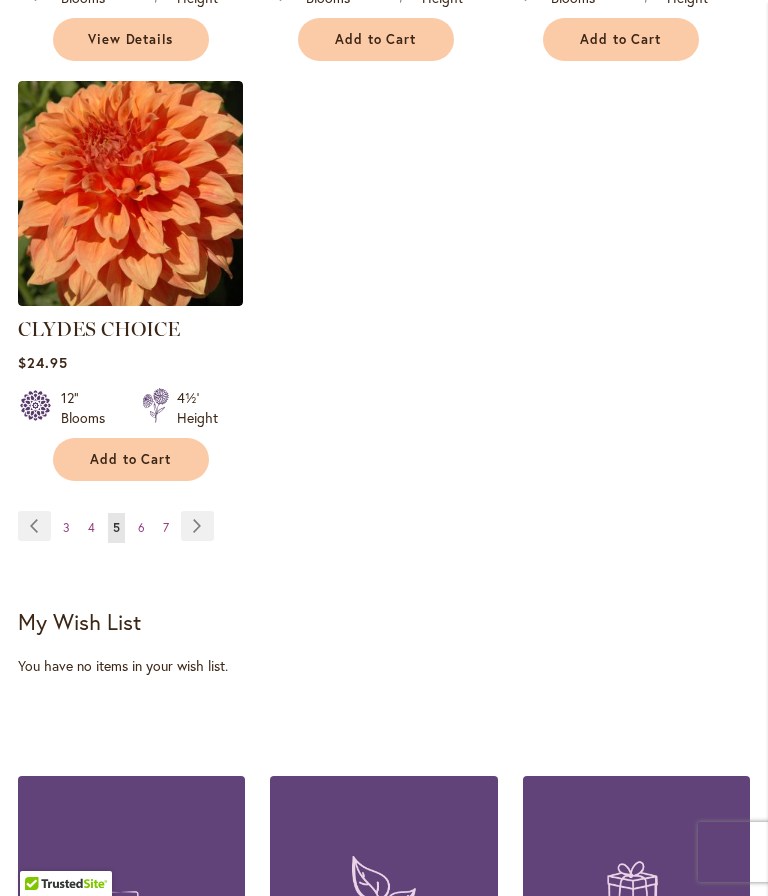 click on "Page
6" at bounding box center [141, 528] 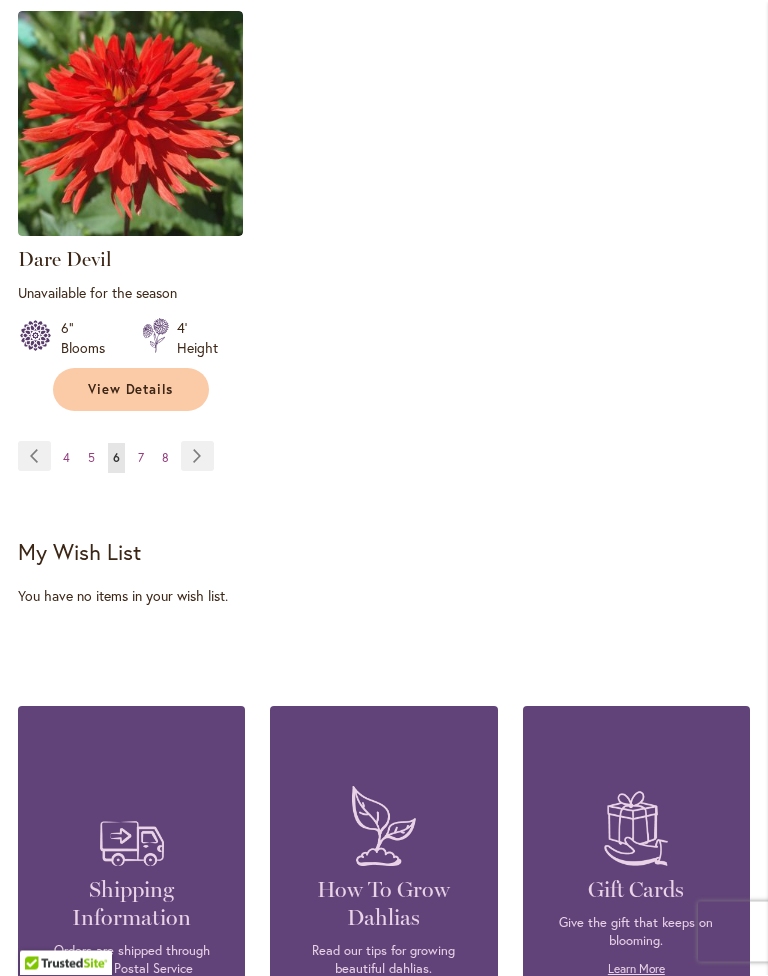 scroll, scrollTop: 2953, scrollLeft: 0, axis: vertical 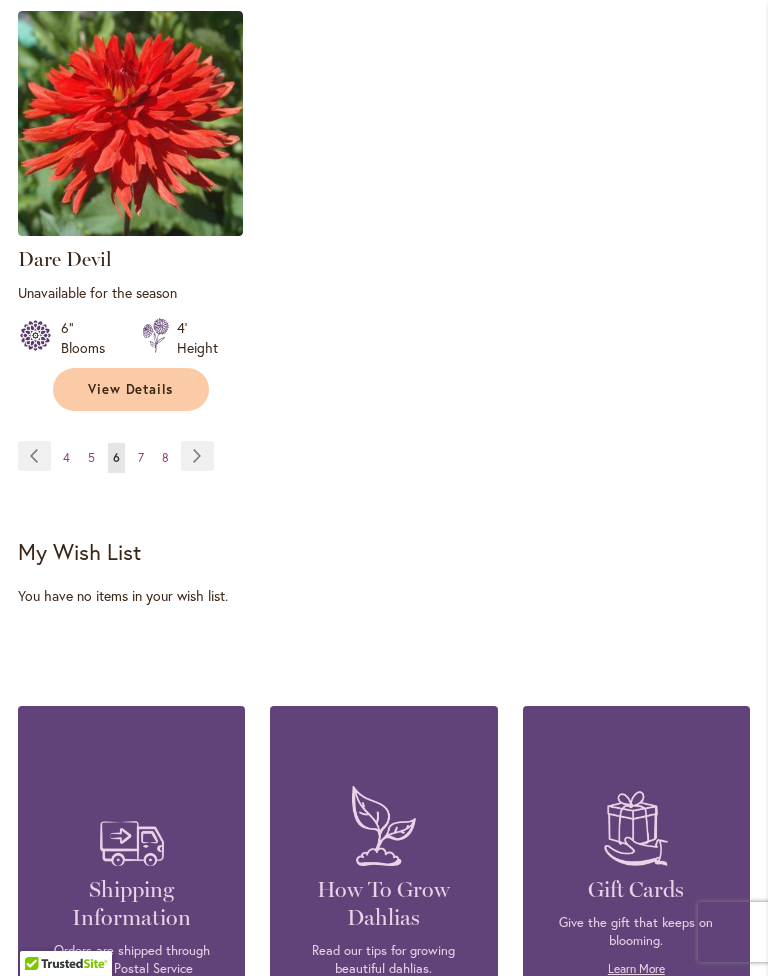 click on "Page
7" at bounding box center (141, 458) 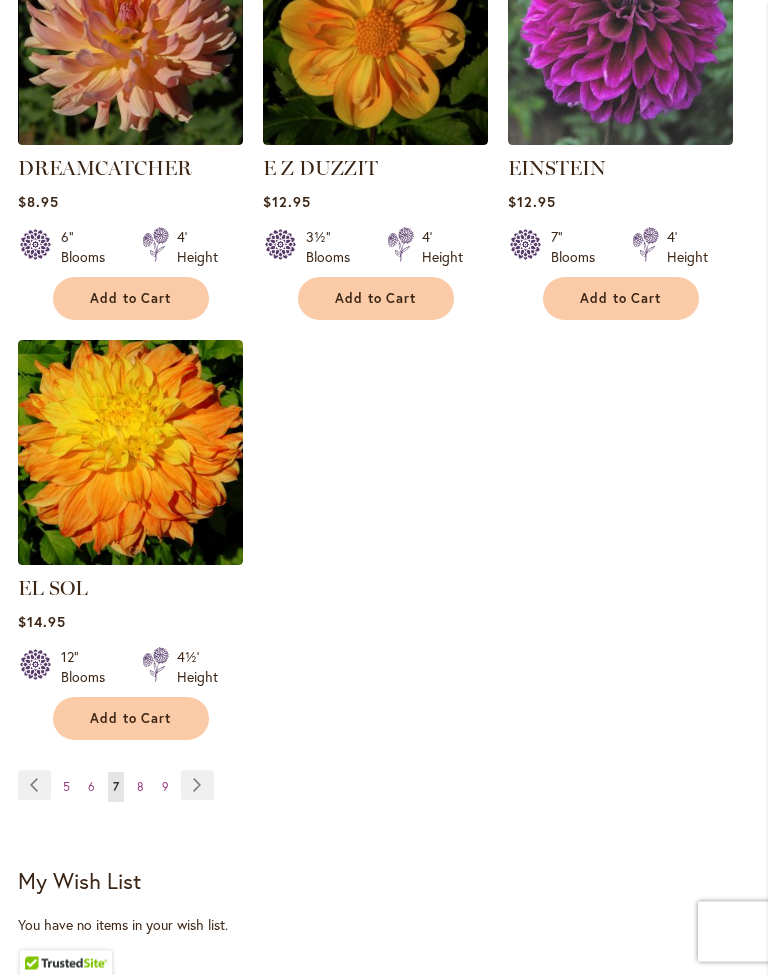 scroll, scrollTop: 2576, scrollLeft: 0, axis: vertical 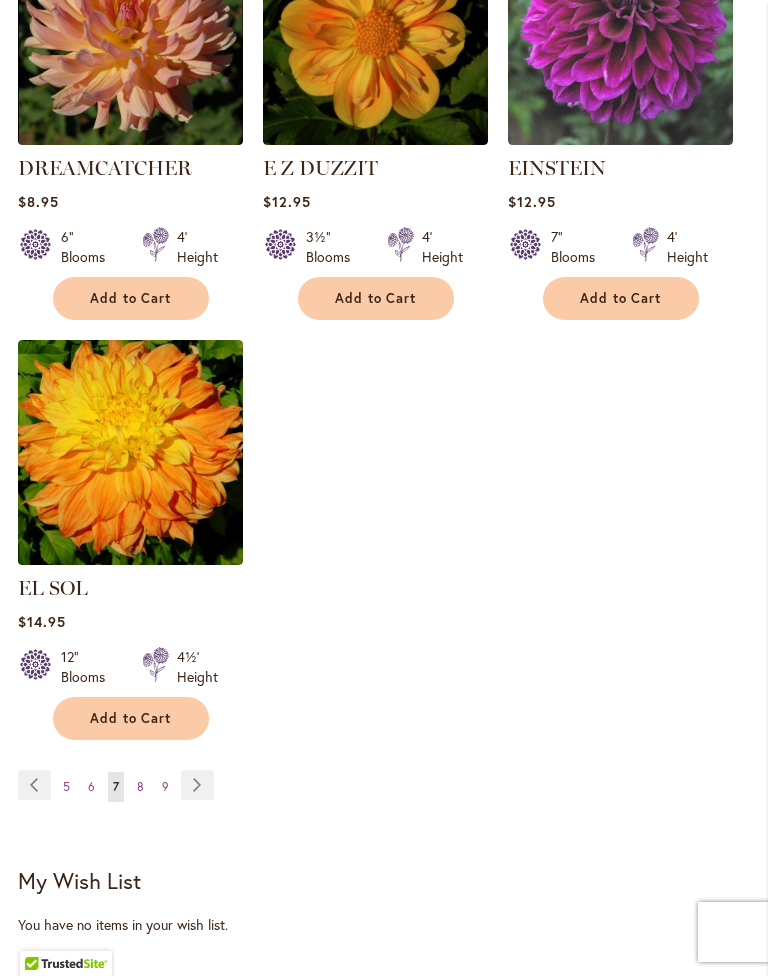 click on "8" at bounding box center (140, 786) 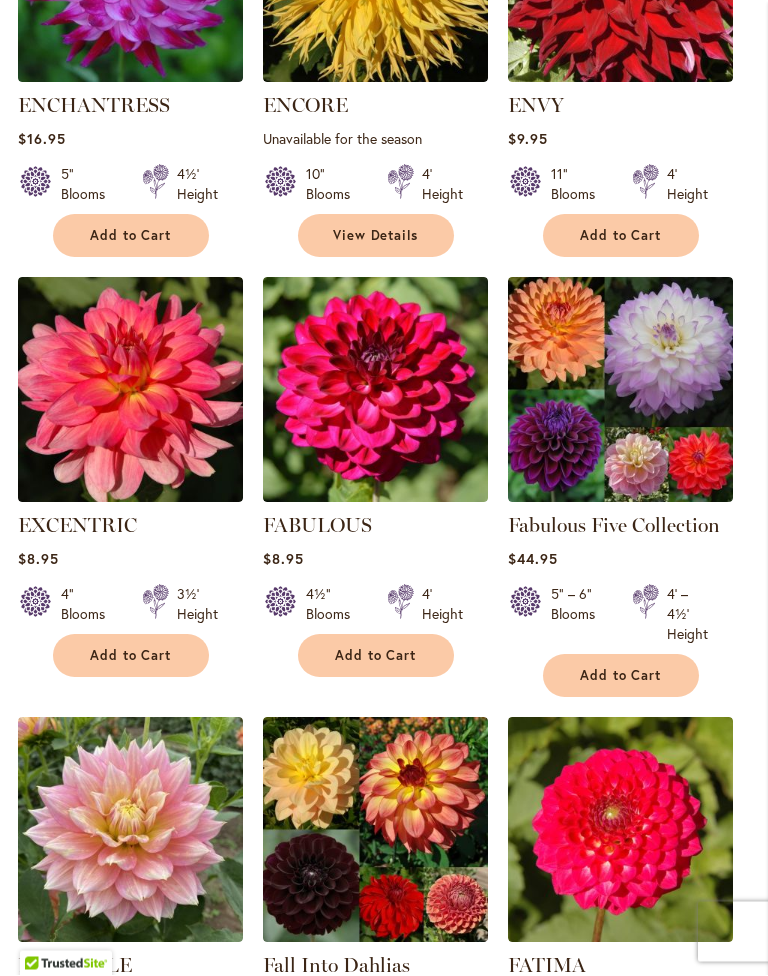 scroll, scrollTop: 1379, scrollLeft: 0, axis: vertical 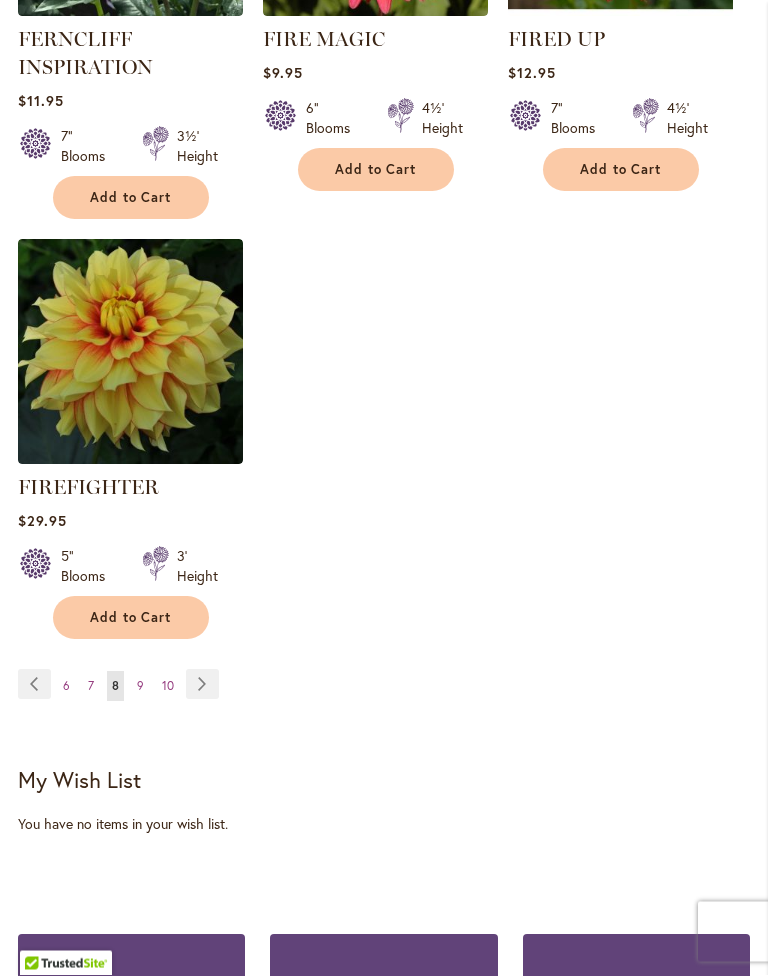click on "9" at bounding box center (140, 686) 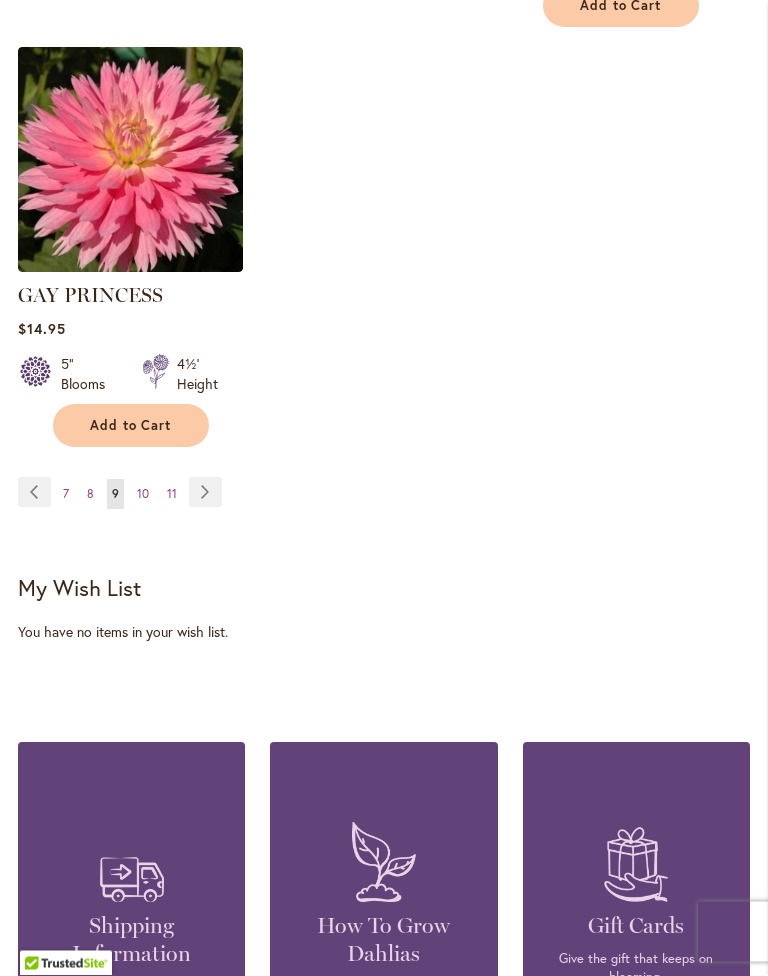 scroll, scrollTop: 2897, scrollLeft: 0, axis: vertical 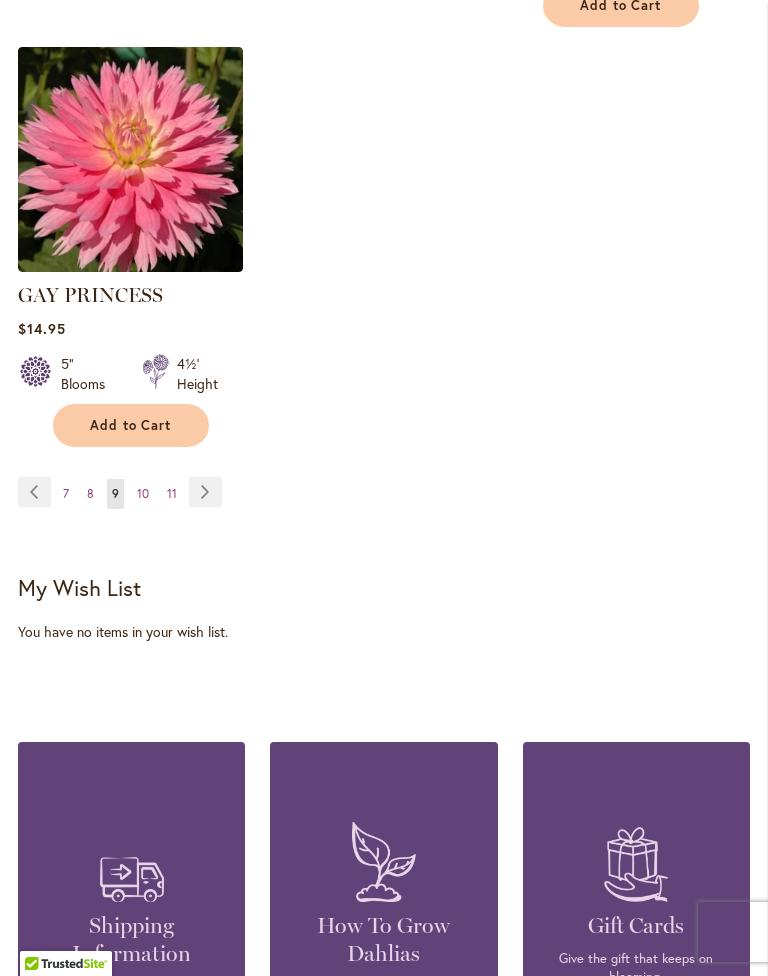 click on "Page
10" at bounding box center [143, 494] 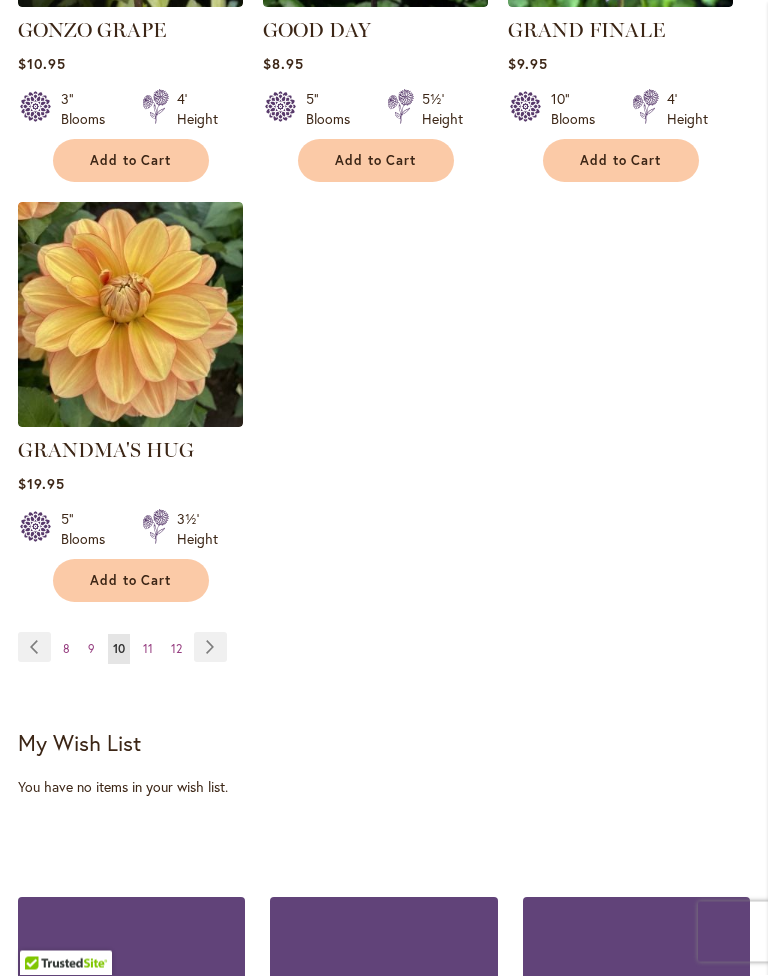 scroll, scrollTop: 2714, scrollLeft: 0, axis: vertical 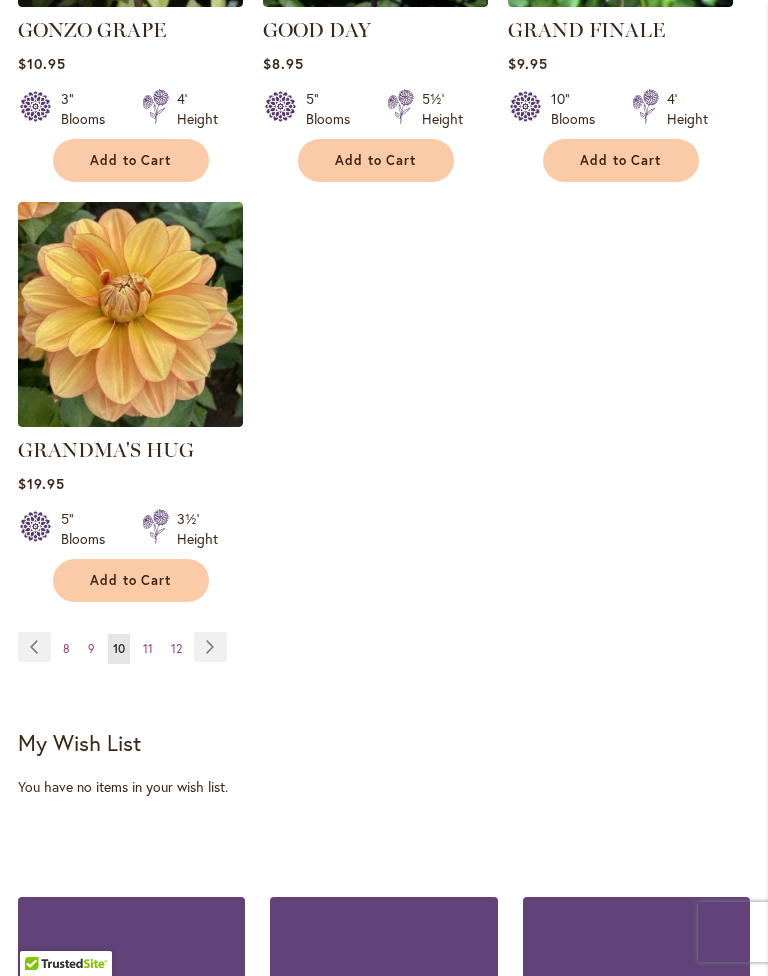click on "Page
11" at bounding box center (148, 649) 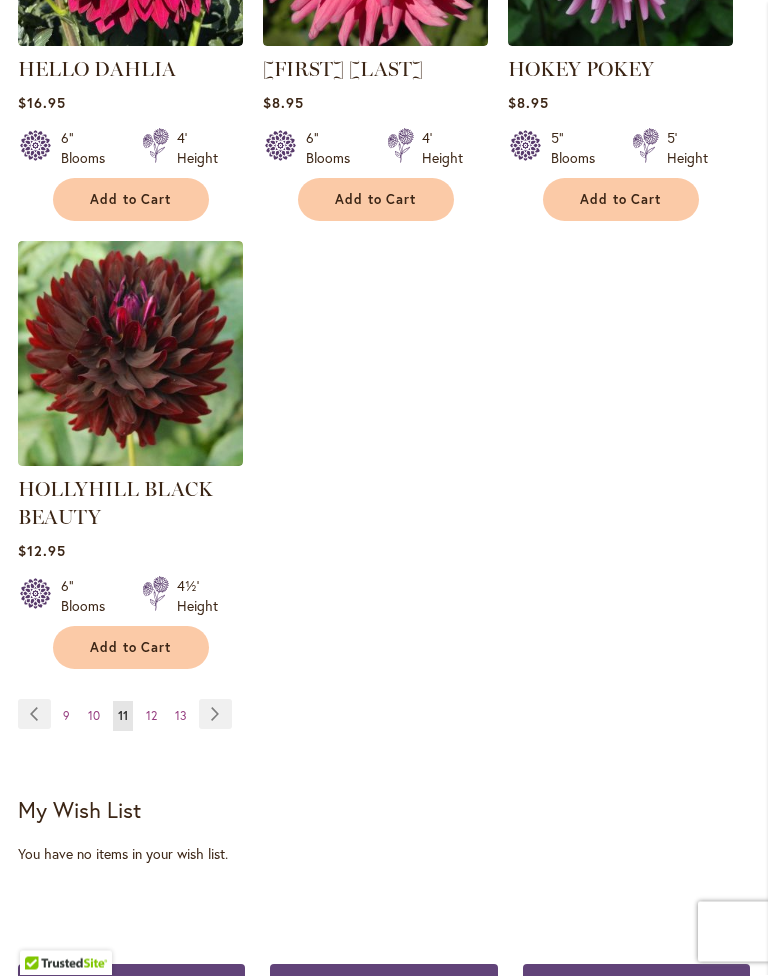 scroll, scrollTop: 2751, scrollLeft: 0, axis: vertical 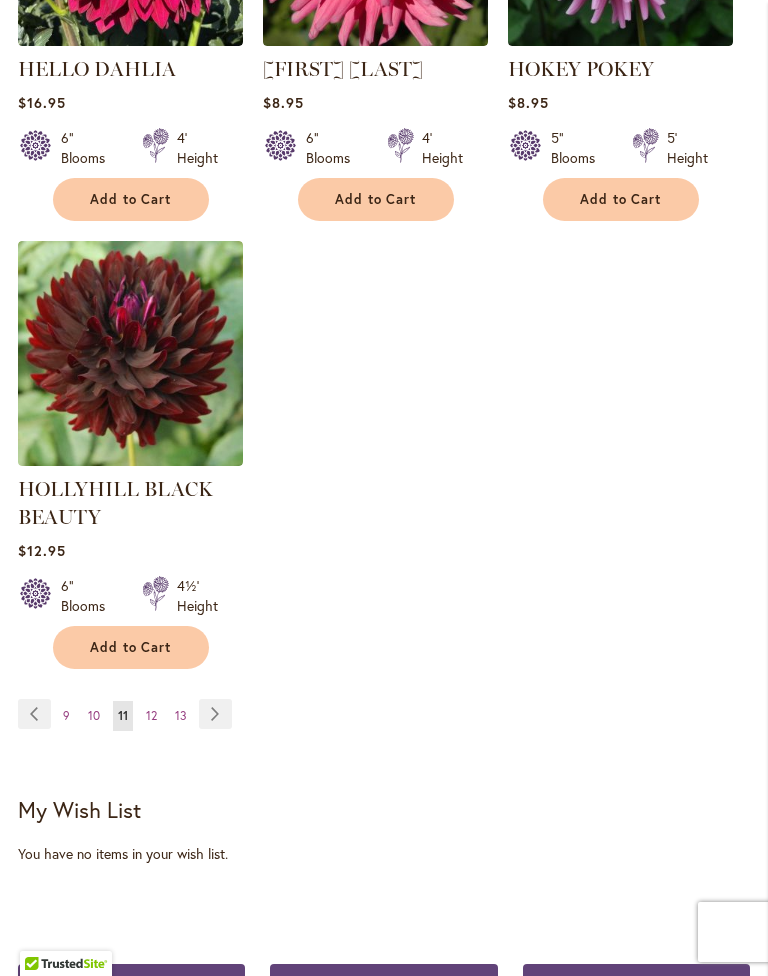 click on "12" at bounding box center [151, 715] 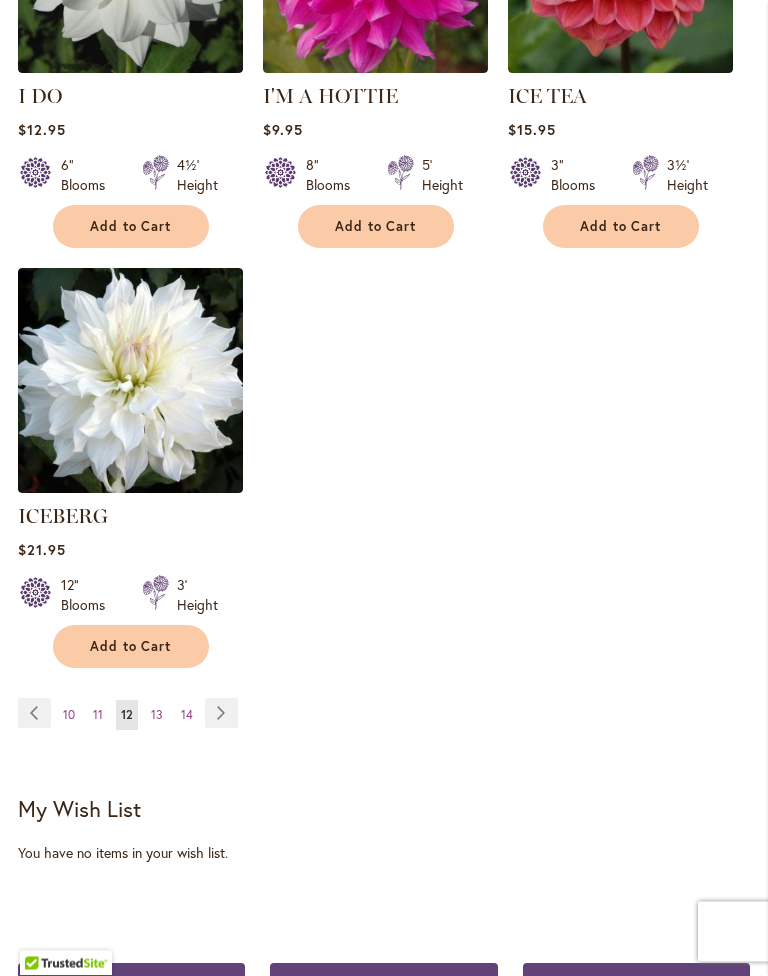 scroll, scrollTop: 2648, scrollLeft: 0, axis: vertical 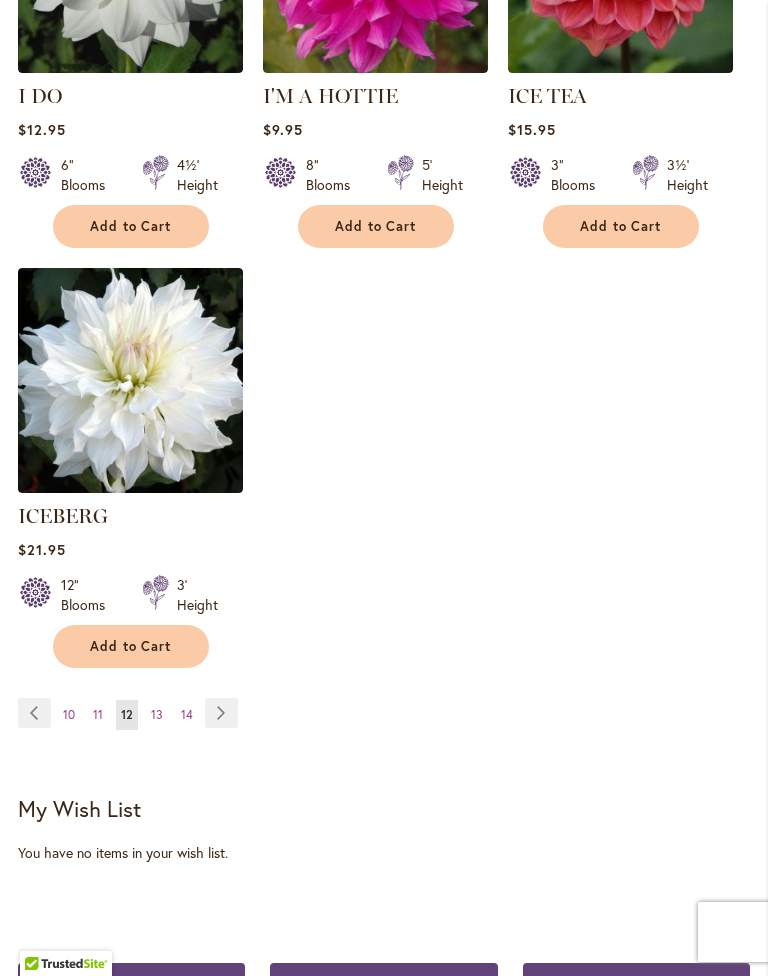 click on "13" at bounding box center (157, 714) 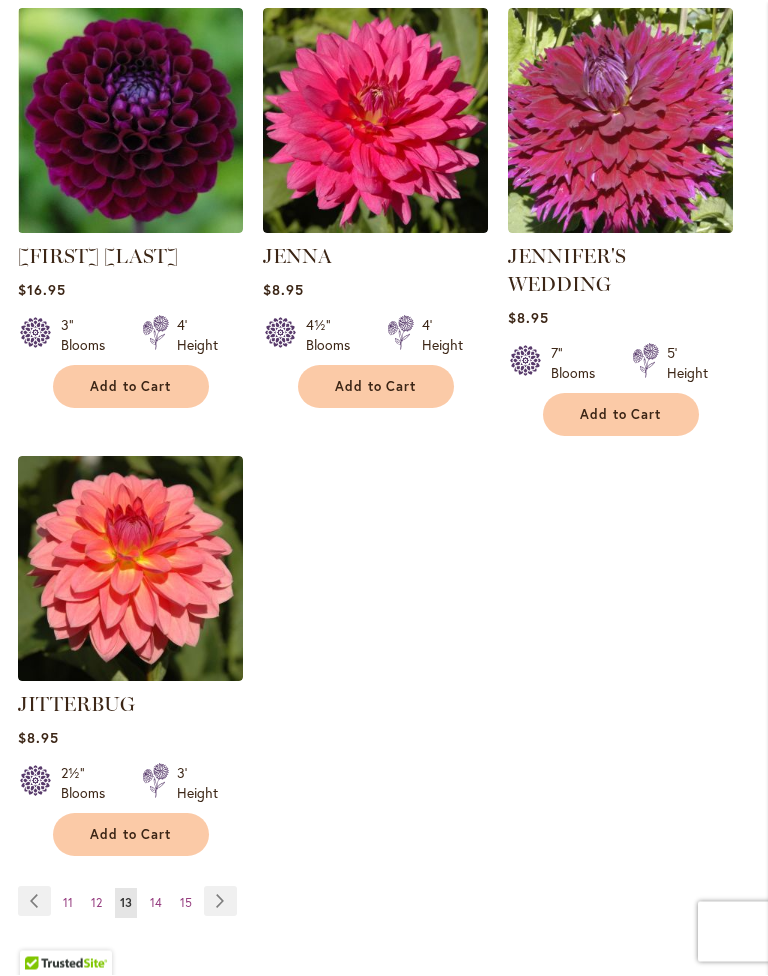 scroll, scrollTop: 2508, scrollLeft: 0, axis: vertical 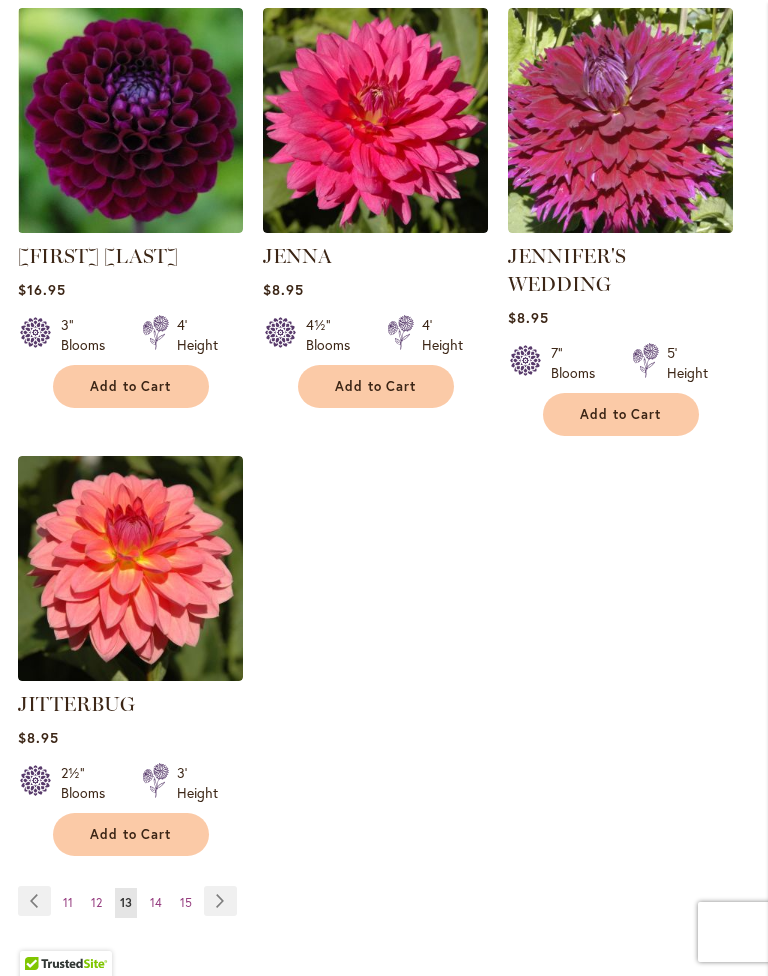 click on "14" at bounding box center [156, 902] 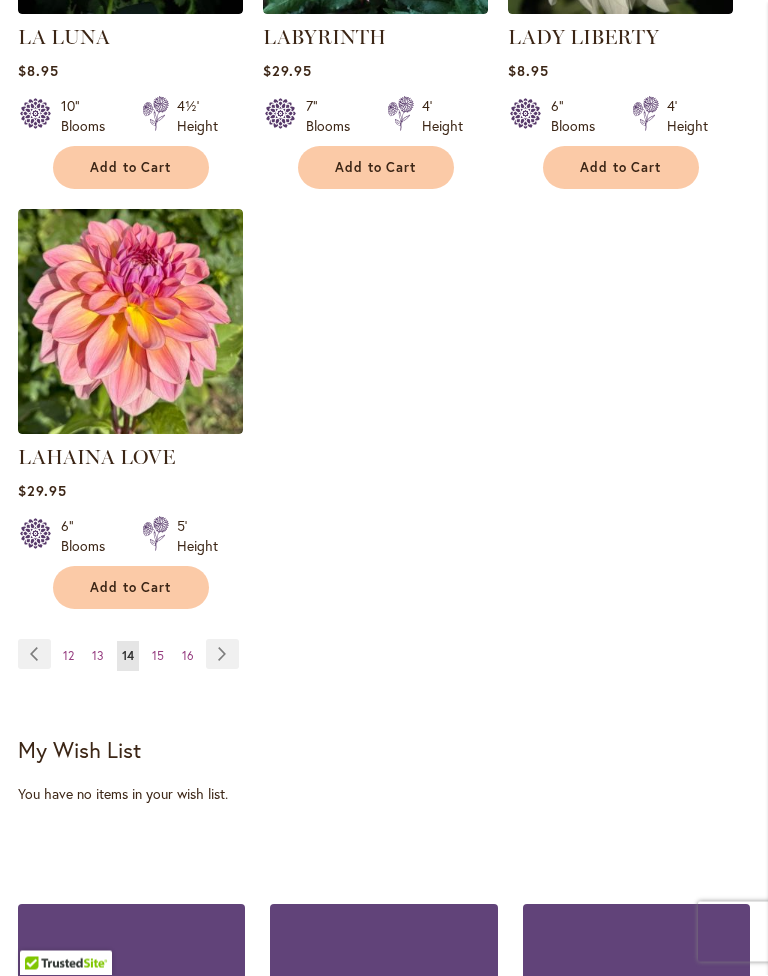 scroll, scrollTop: 2726, scrollLeft: 0, axis: vertical 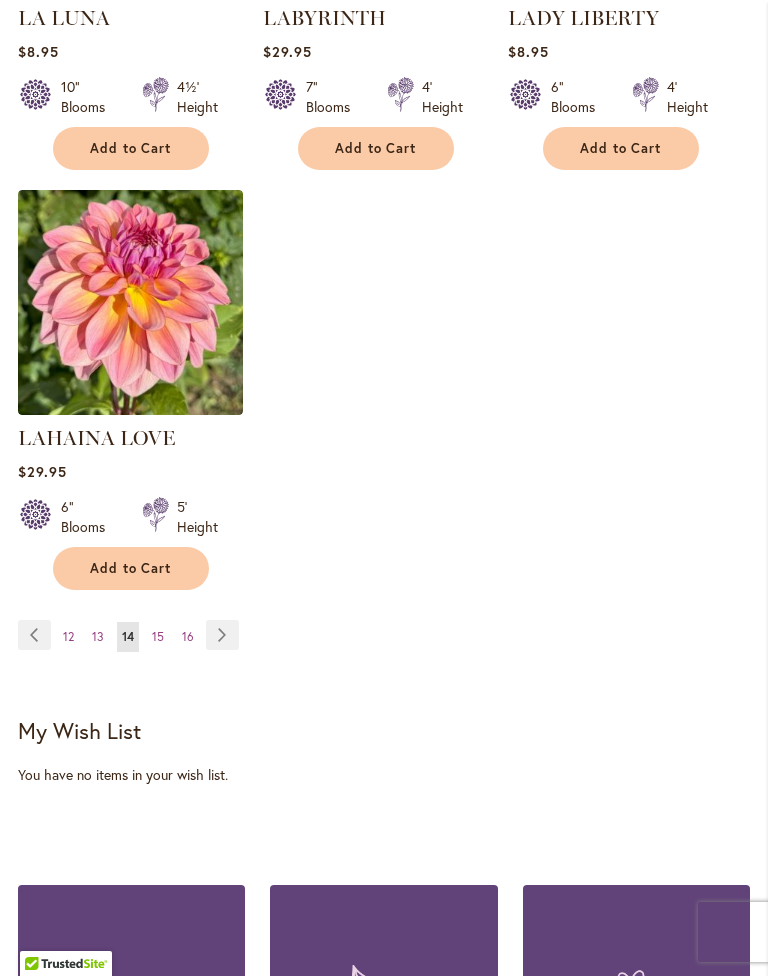 click on "Page
15" at bounding box center [158, 637] 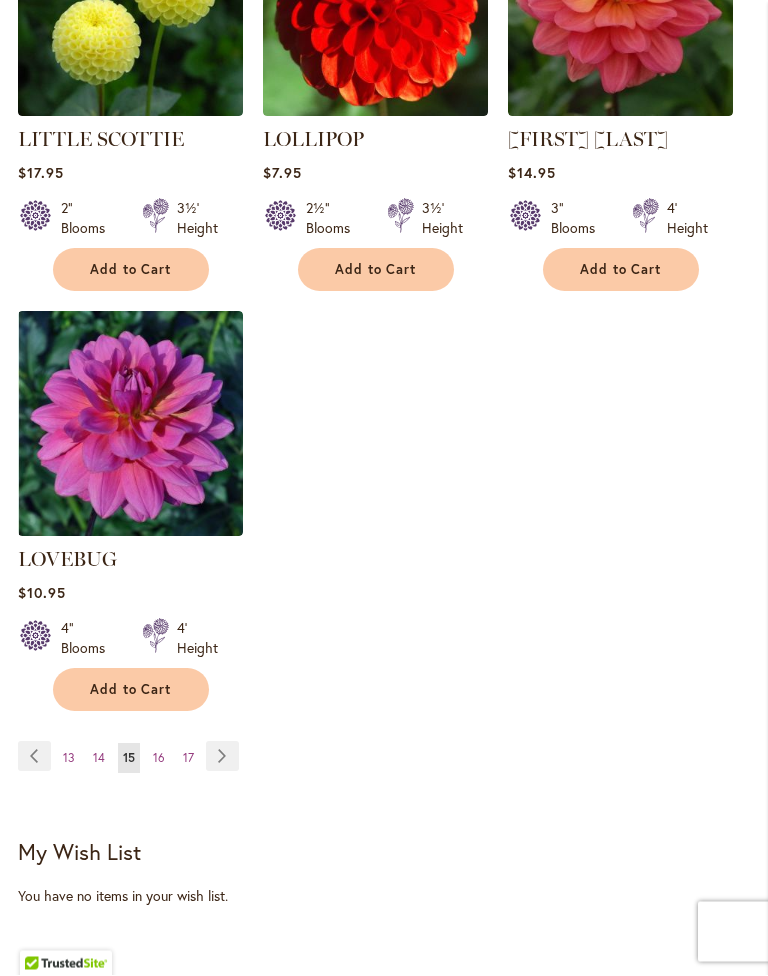 scroll, scrollTop: 2633, scrollLeft: 0, axis: vertical 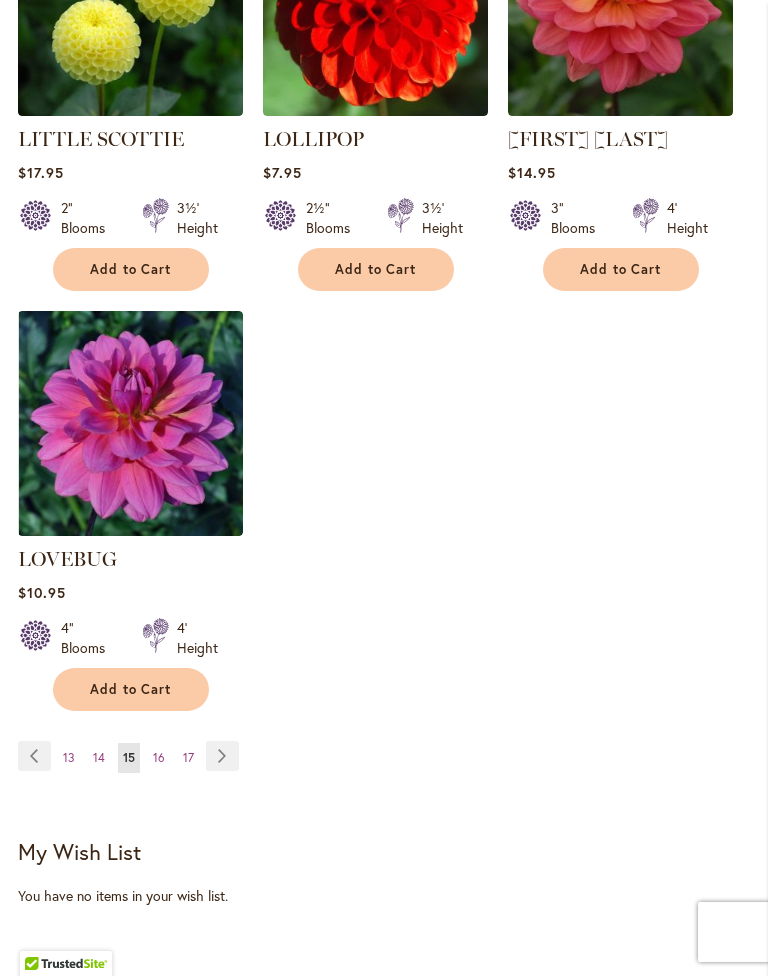 click on "Page
16" at bounding box center [159, 758] 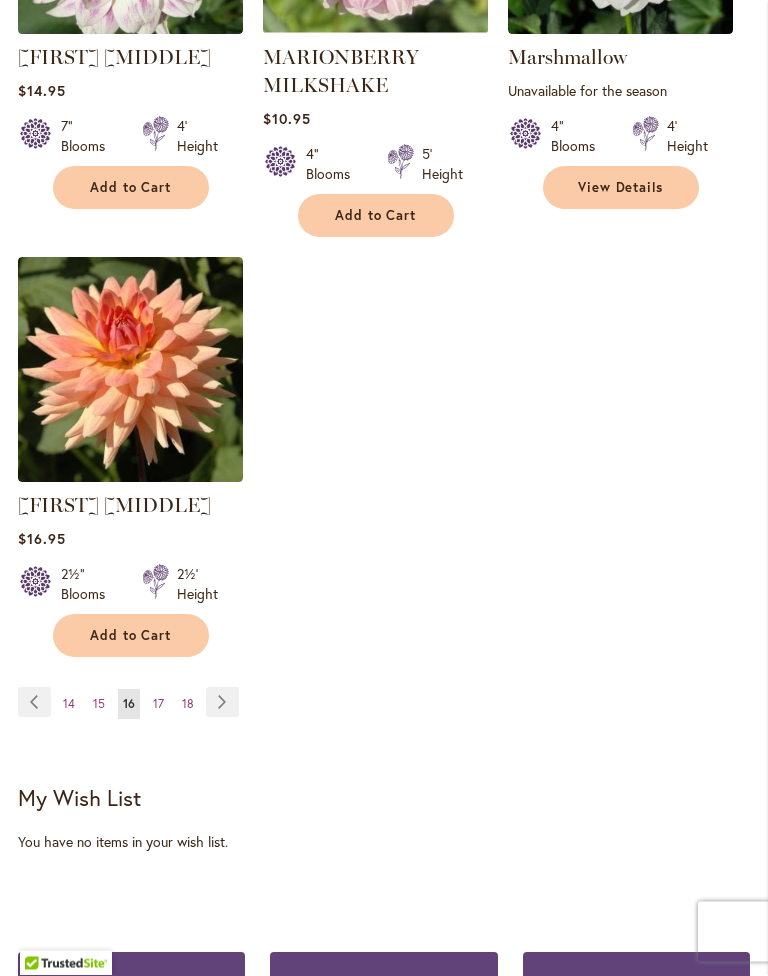 scroll, scrollTop: 2687, scrollLeft: 0, axis: vertical 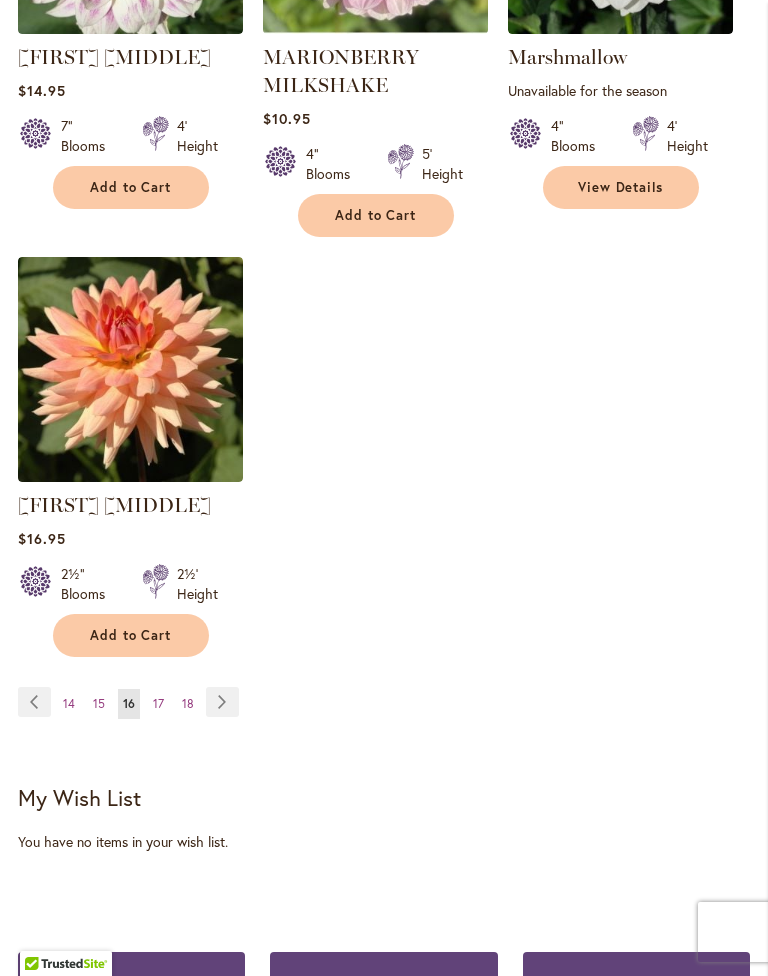 click on "17" at bounding box center [158, 703] 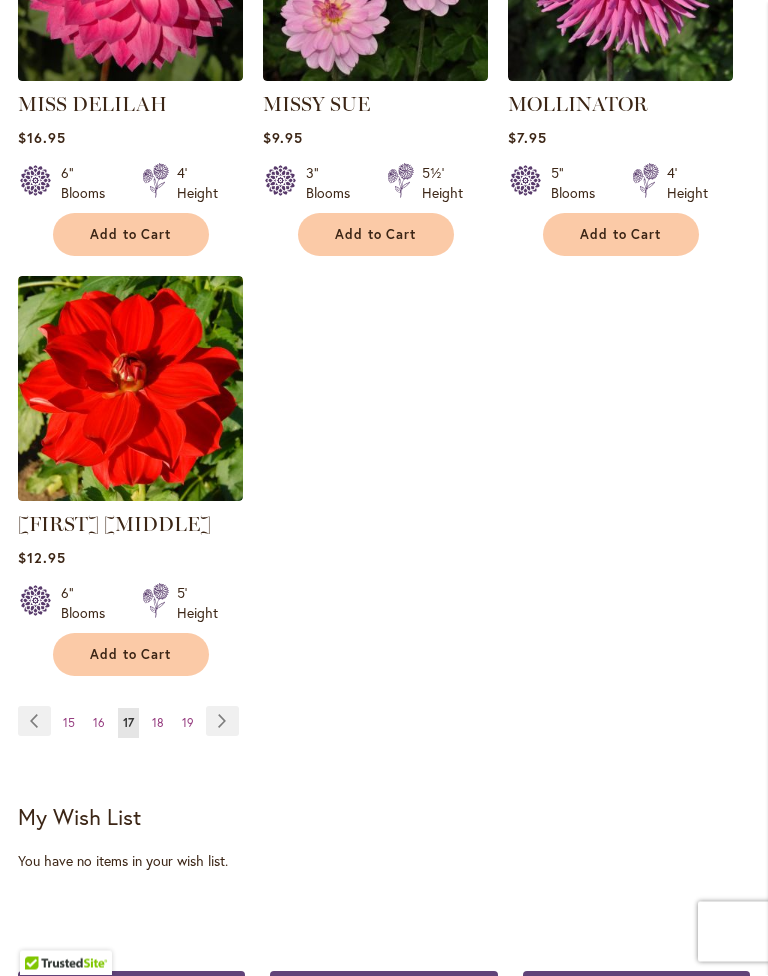 scroll, scrollTop: 2668, scrollLeft: 0, axis: vertical 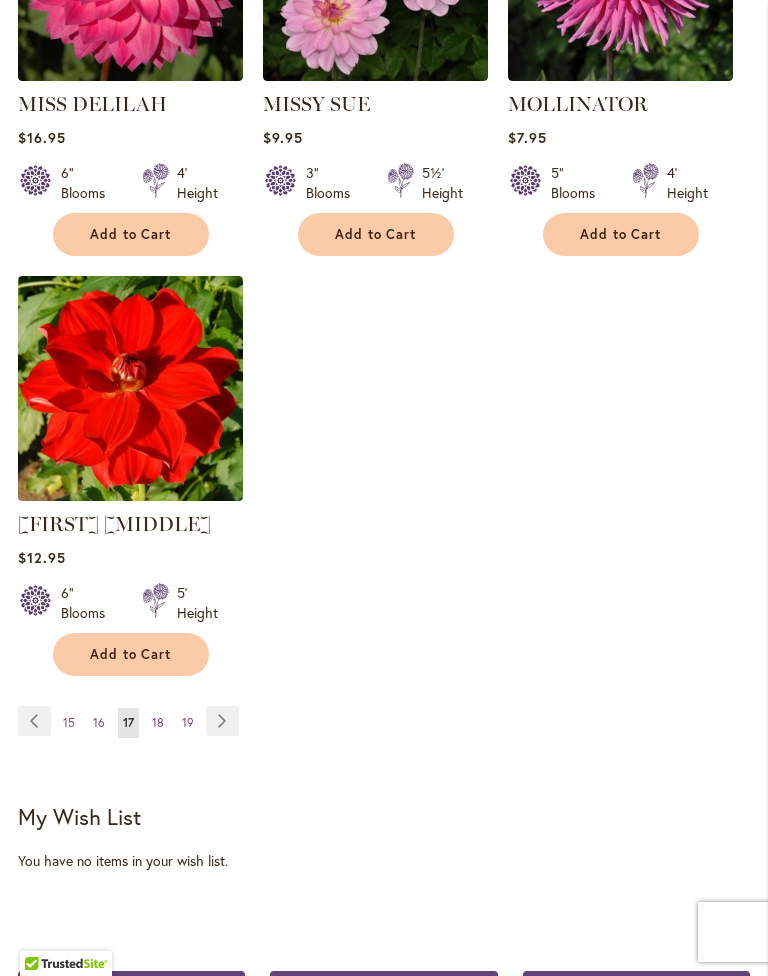 click on "Page
18" at bounding box center (158, 723) 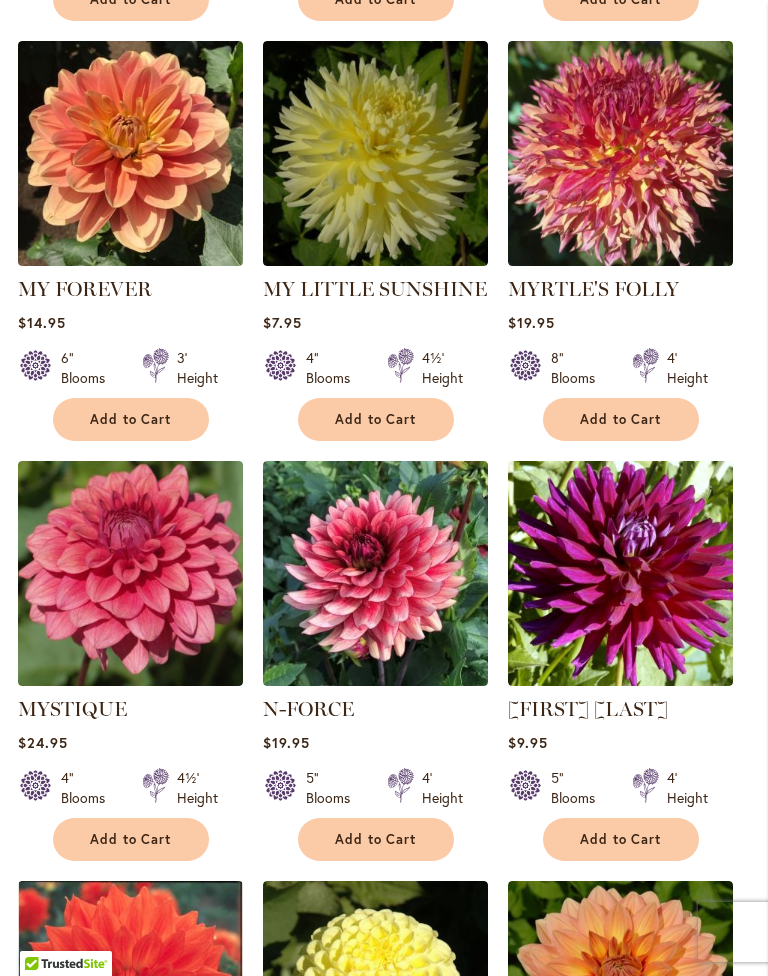 scroll, scrollTop: 1212, scrollLeft: 0, axis: vertical 